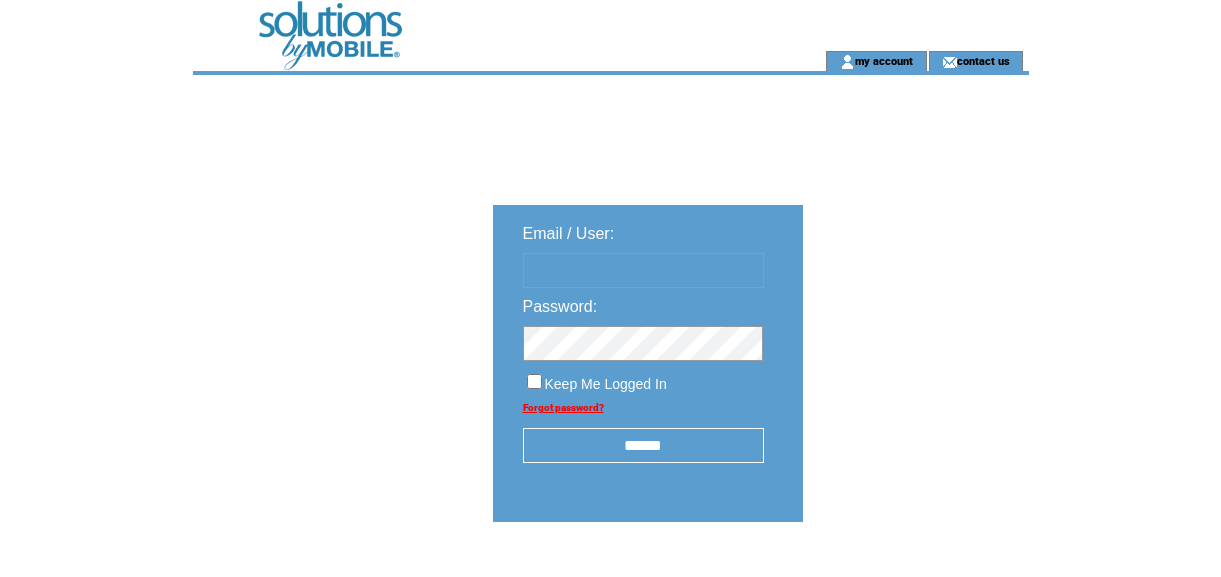 scroll, scrollTop: 0, scrollLeft: 0, axis: both 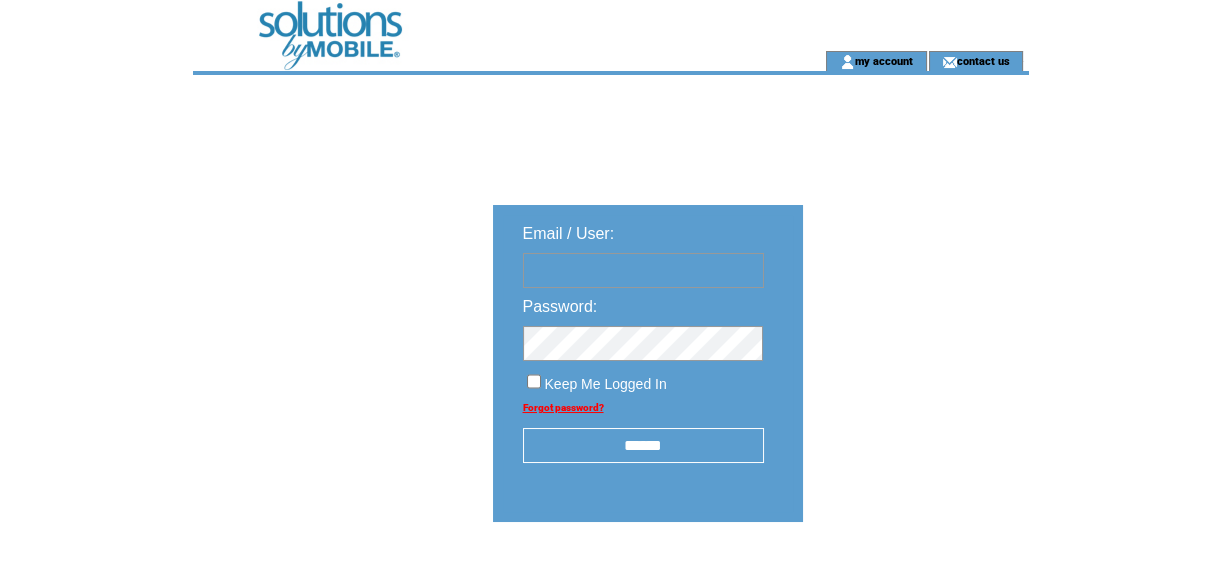 type on "*********" 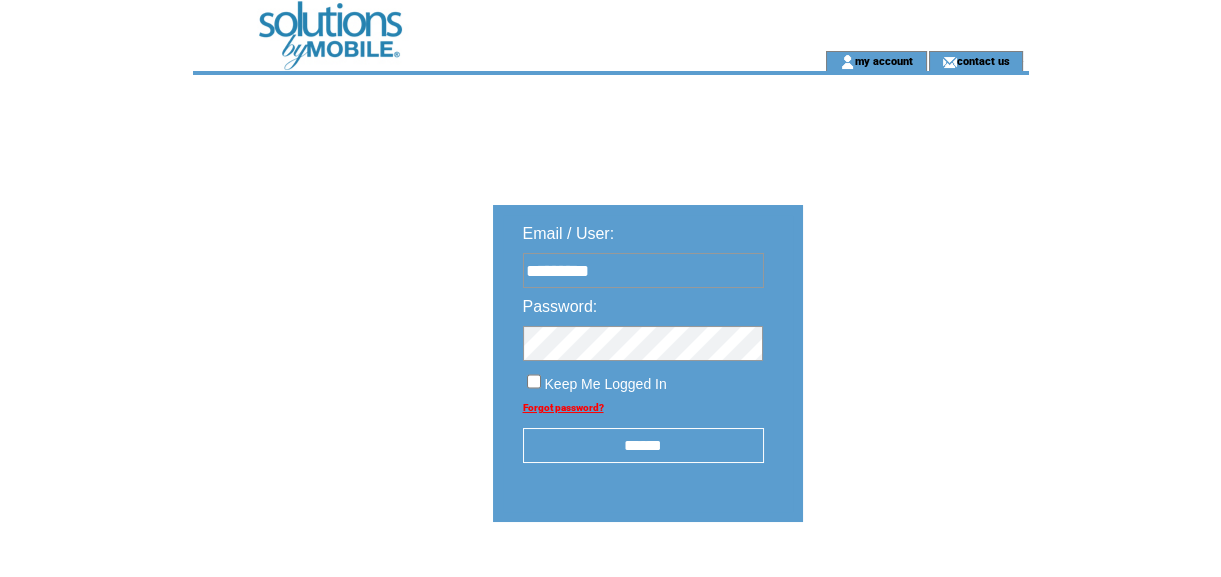 click on "******" at bounding box center [643, 445] 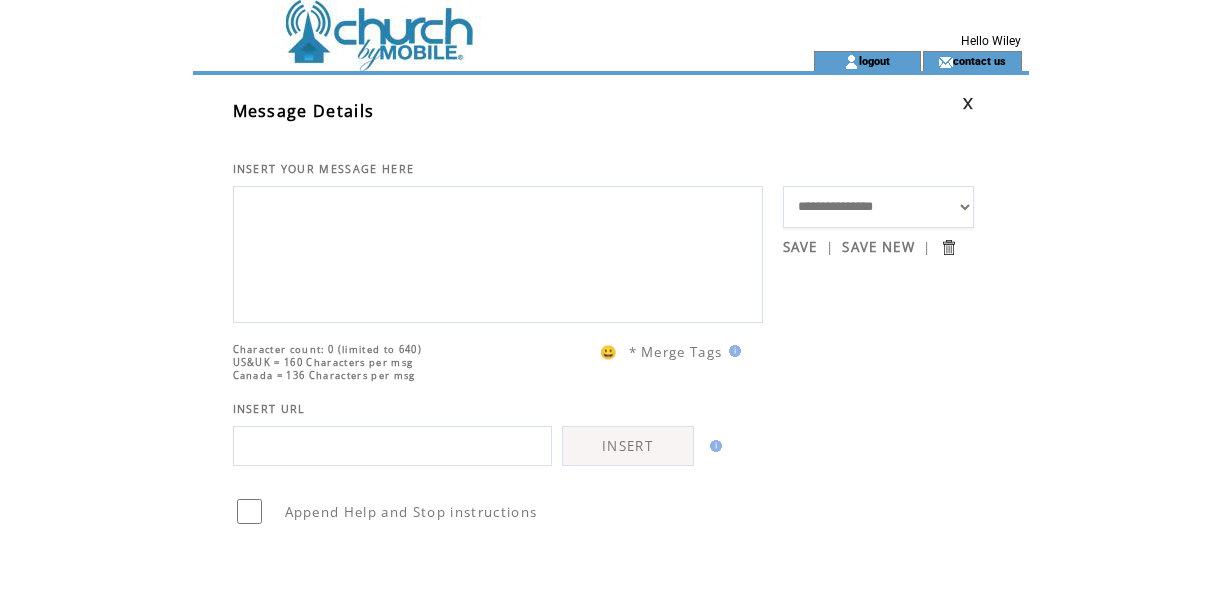 scroll, scrollTop: 0, scrollLeft: 0, axis: both 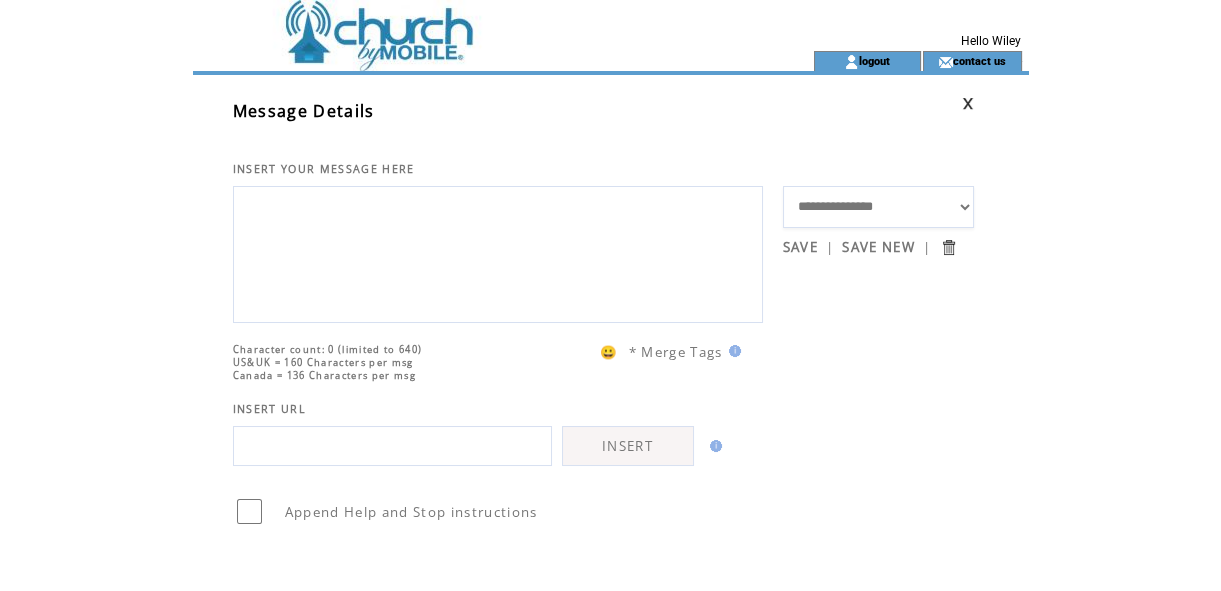 click on "**********" at bounding box center (879, 207) 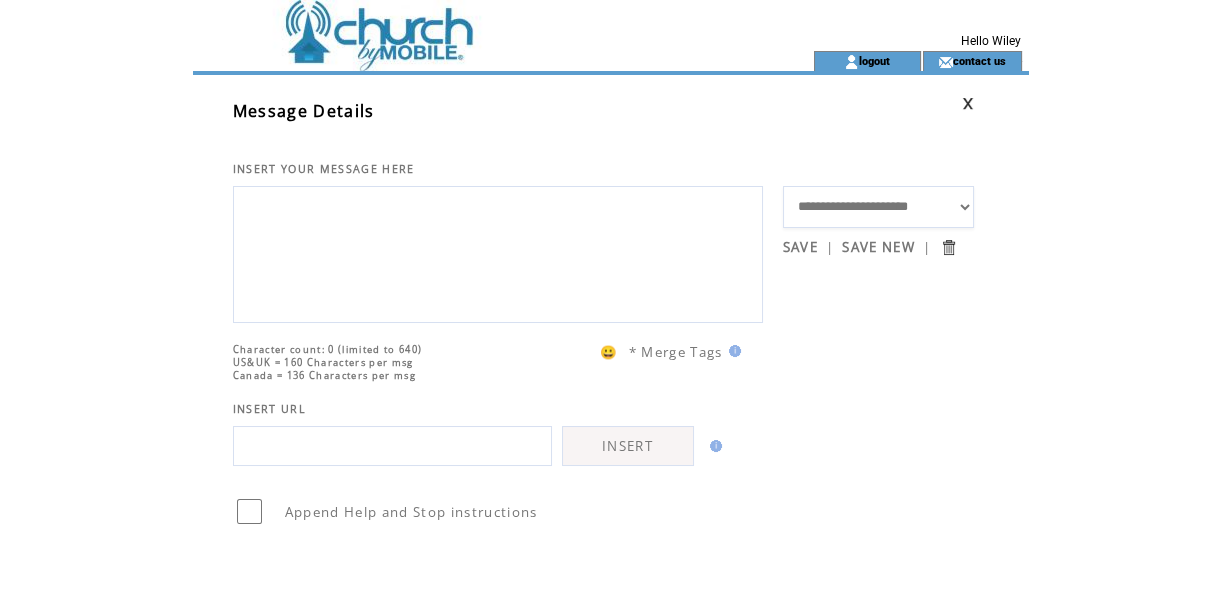 click on "**********" at bounding box center (879, 207) 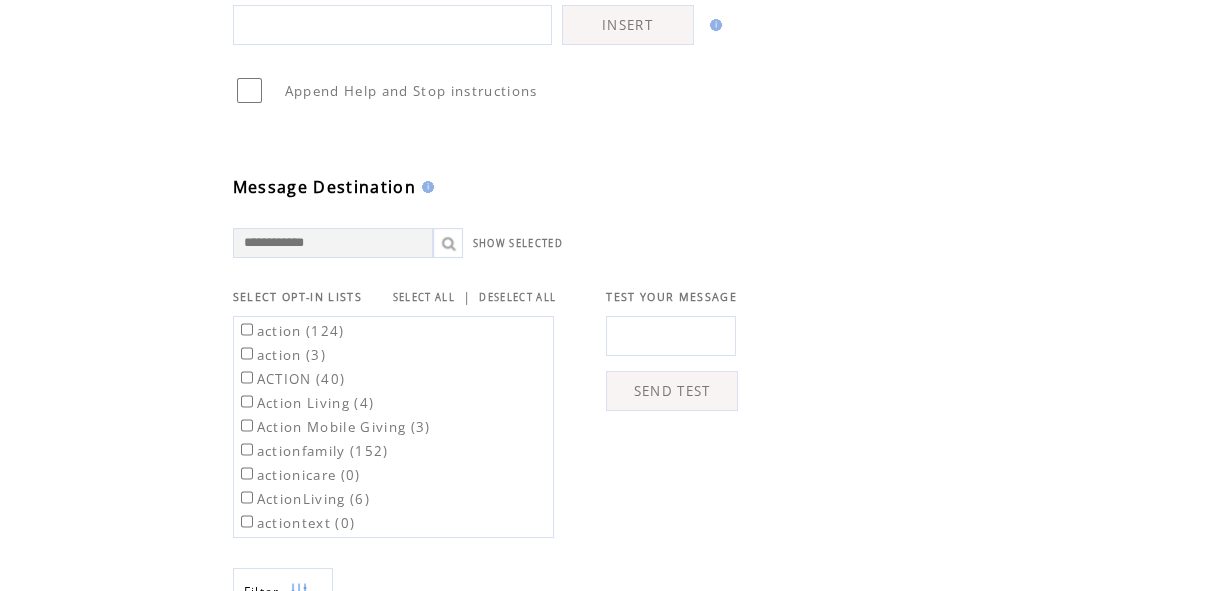 scroll, scrollTop: 490, scrollLeft: 0, axis: vertical 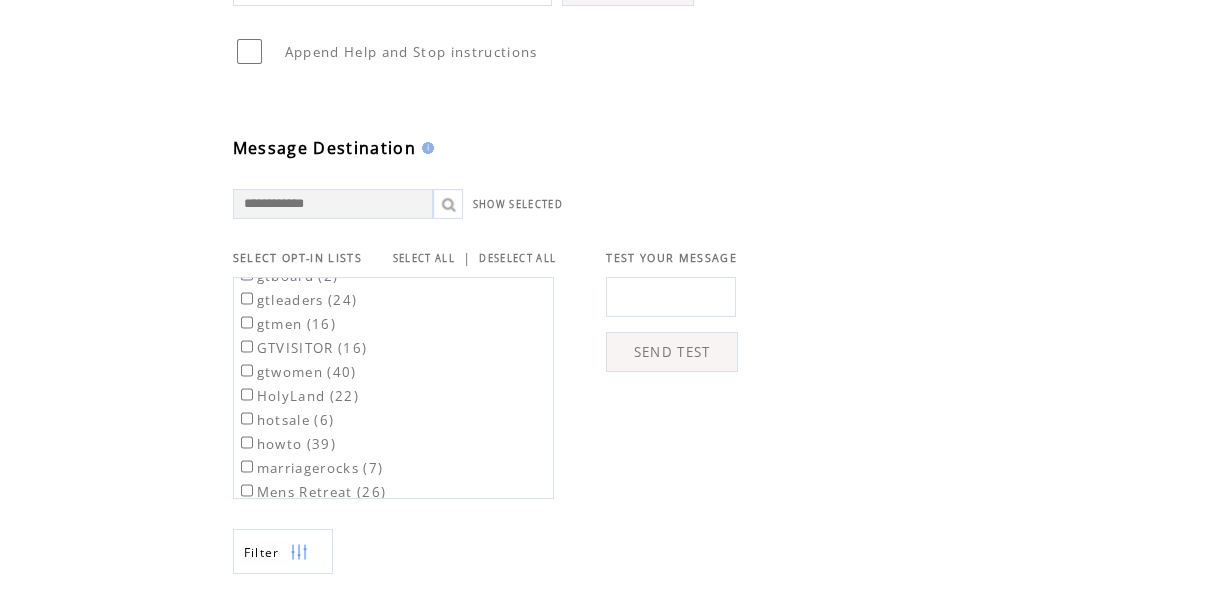 click on "marriagerocks (7)" at bounding box center [310, 468] 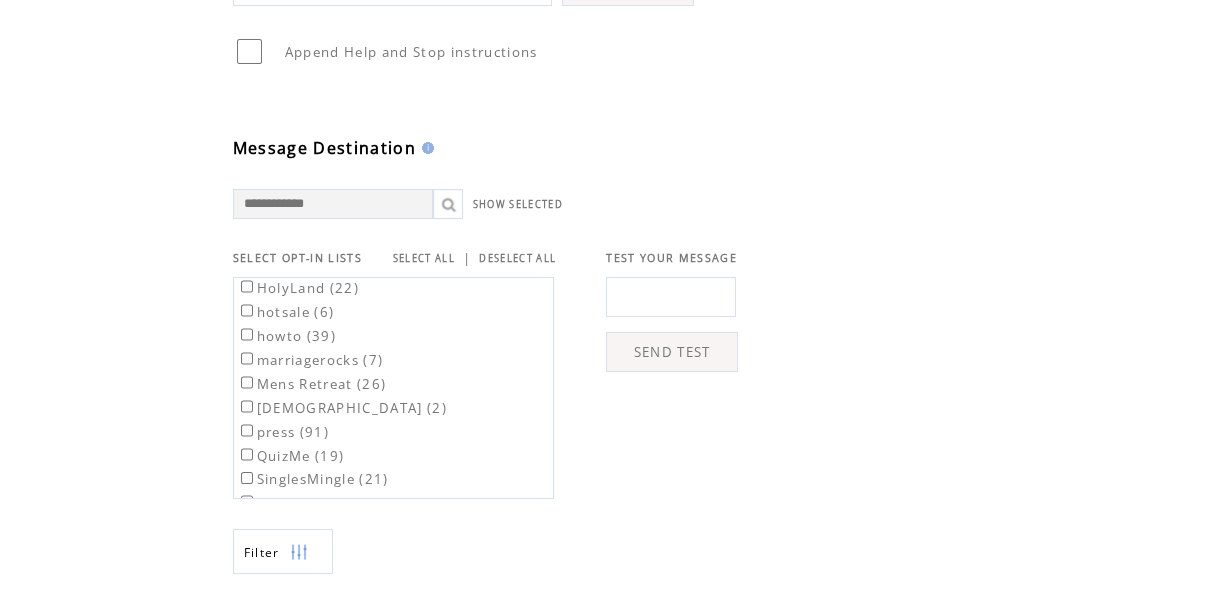 scroll, scrollTop: 581, scrollLeft: 0, axis: vertical 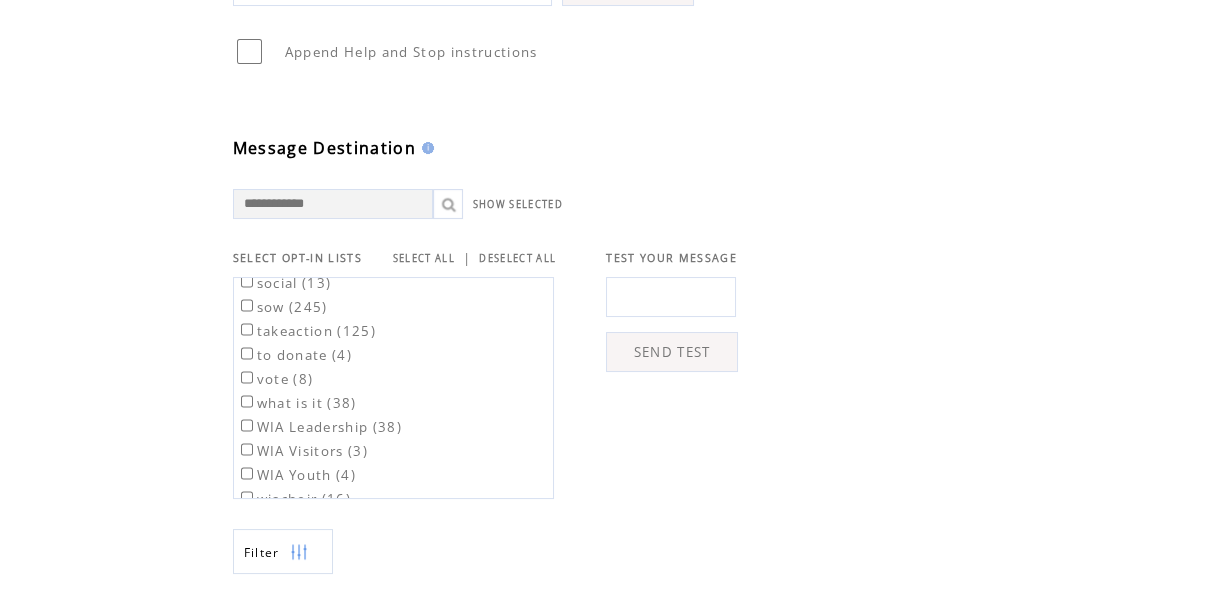 click on "WIA Youth (4)" at bounding box center (296, 475) 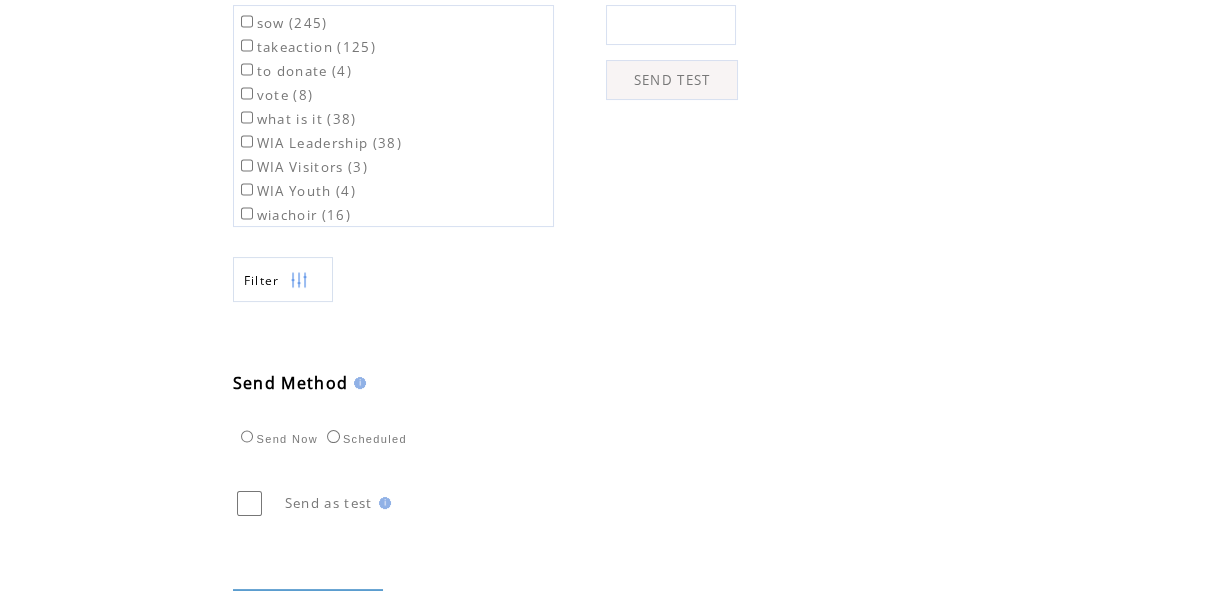 scroll, scrollTop: 850, scrollLeft: 0, axis: vertical 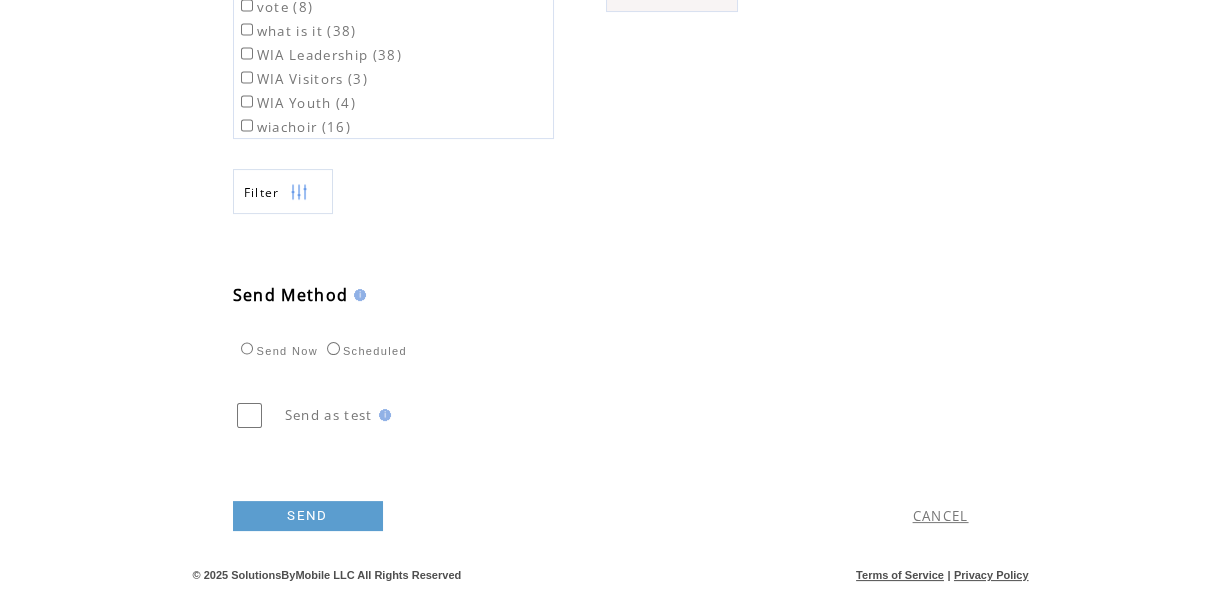 click on "SEND" at bounding box center (308, 516) 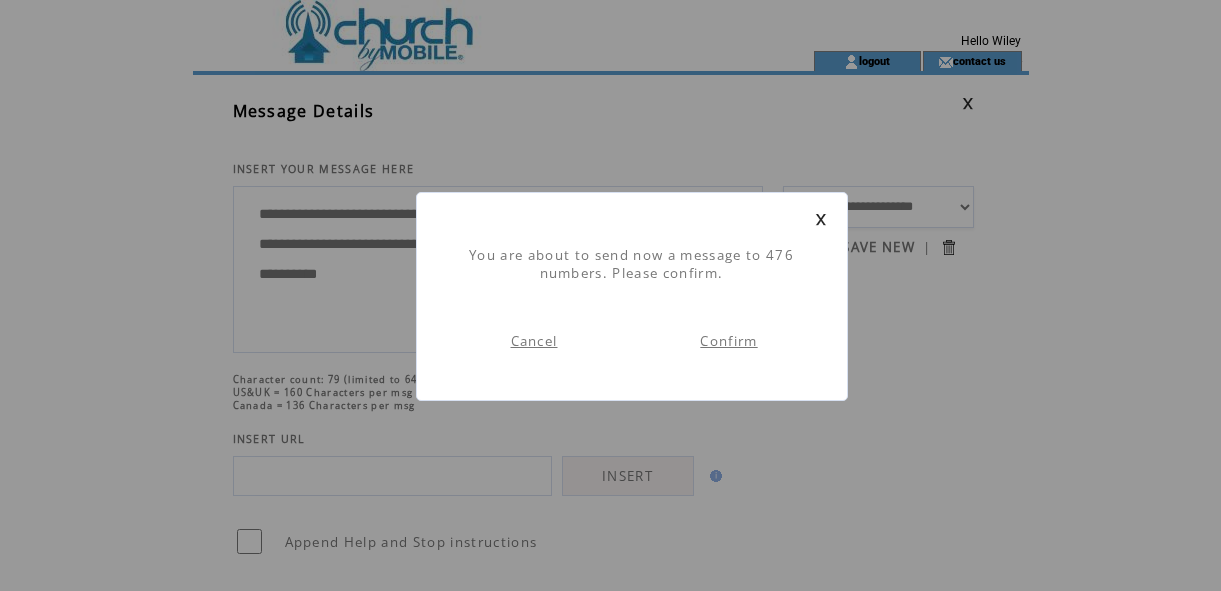 scroll, scrollTop: 0, scrollLeft: 0, axis: both 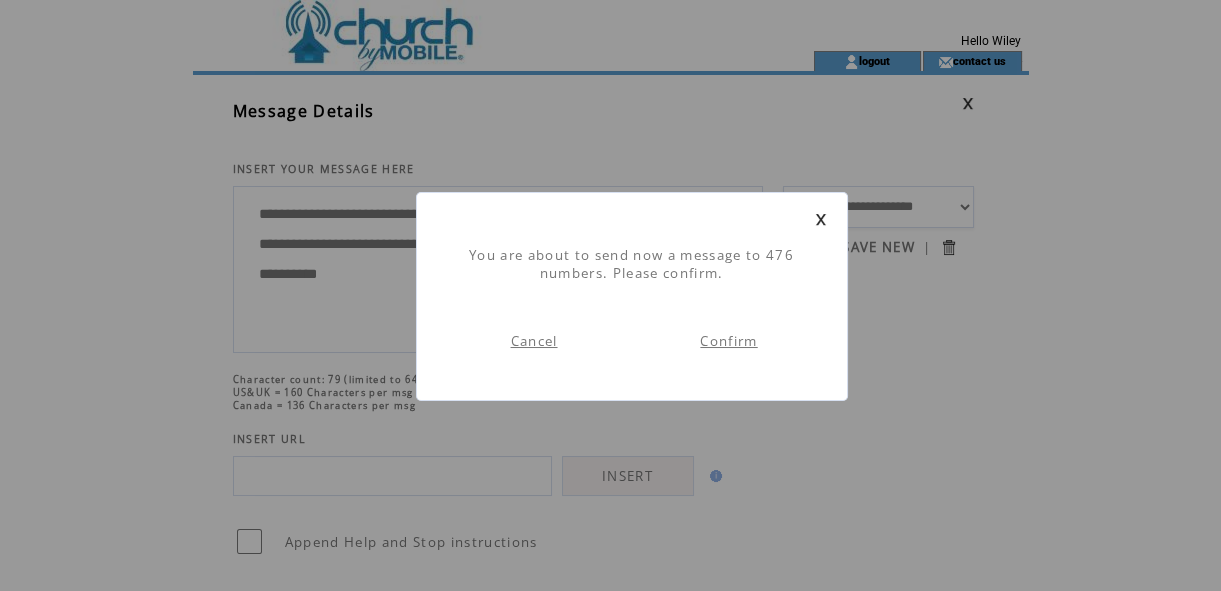 click on "Confirm" at bounding box center [728, 341] 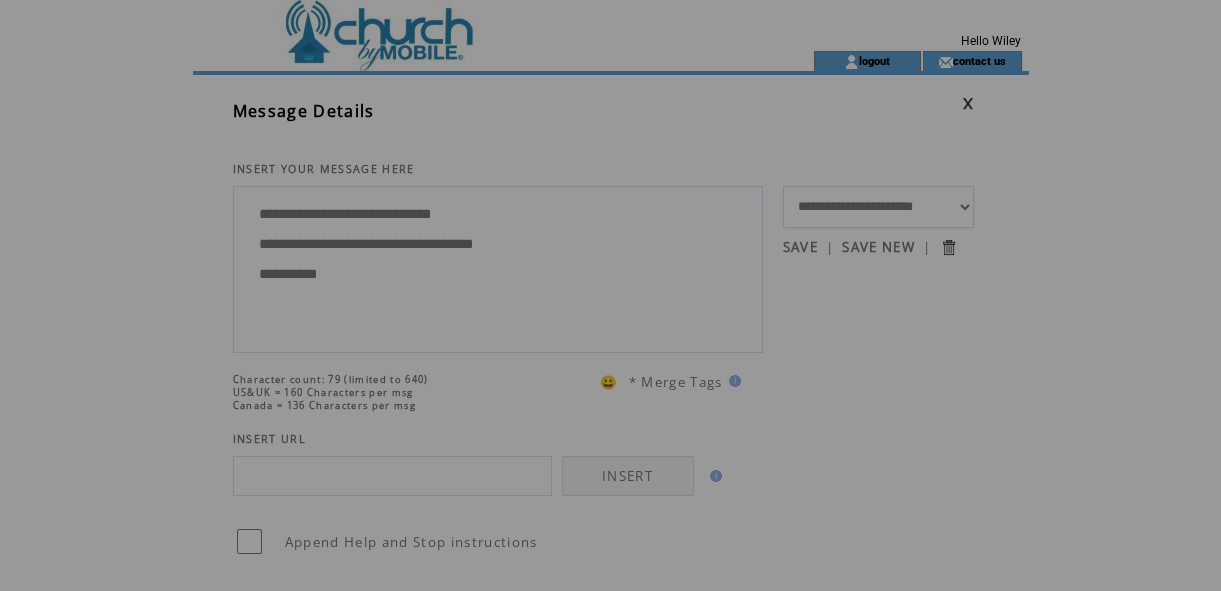 scroll, scrollTop: 0, scrollLeft: 0, axis: both 